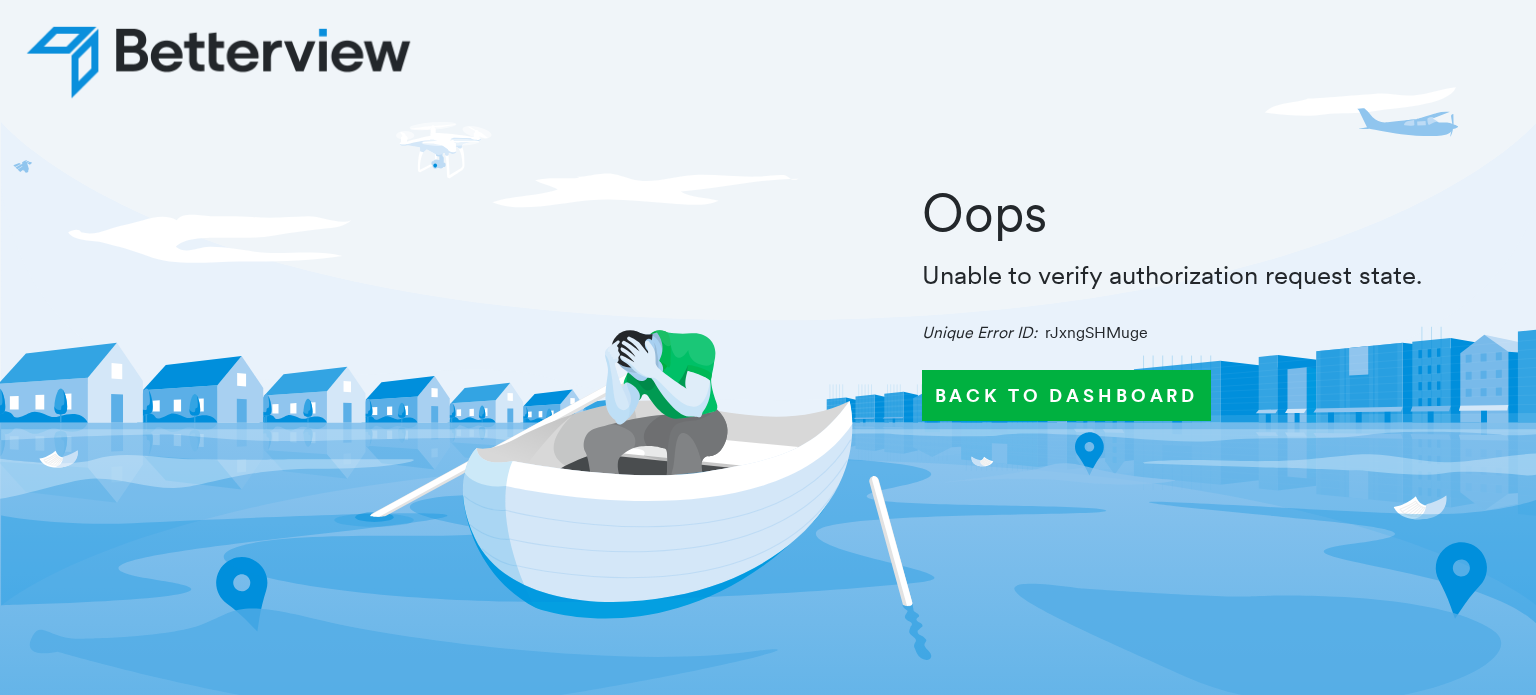 scroll, scrollTop: 0, scrollLeft: 0, axis: both 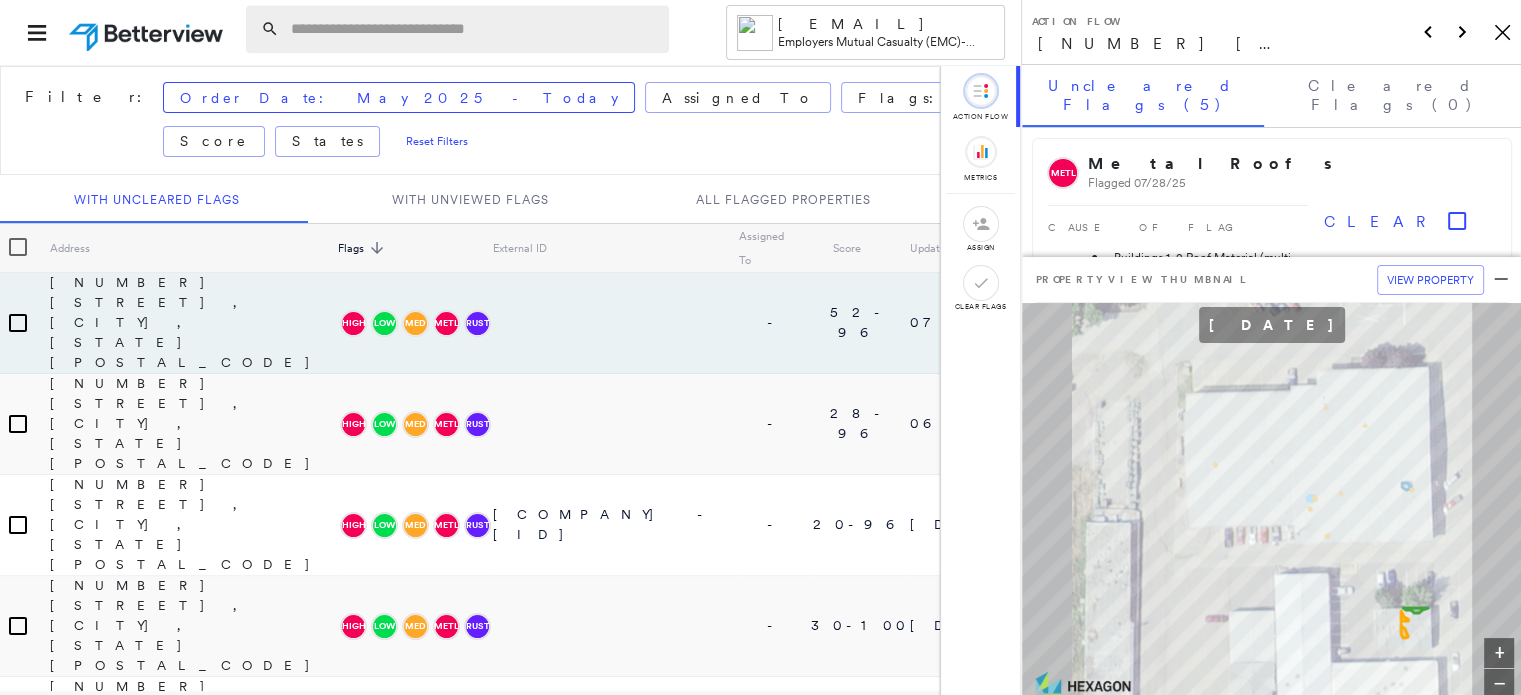 click at bounding box center [474, 29] 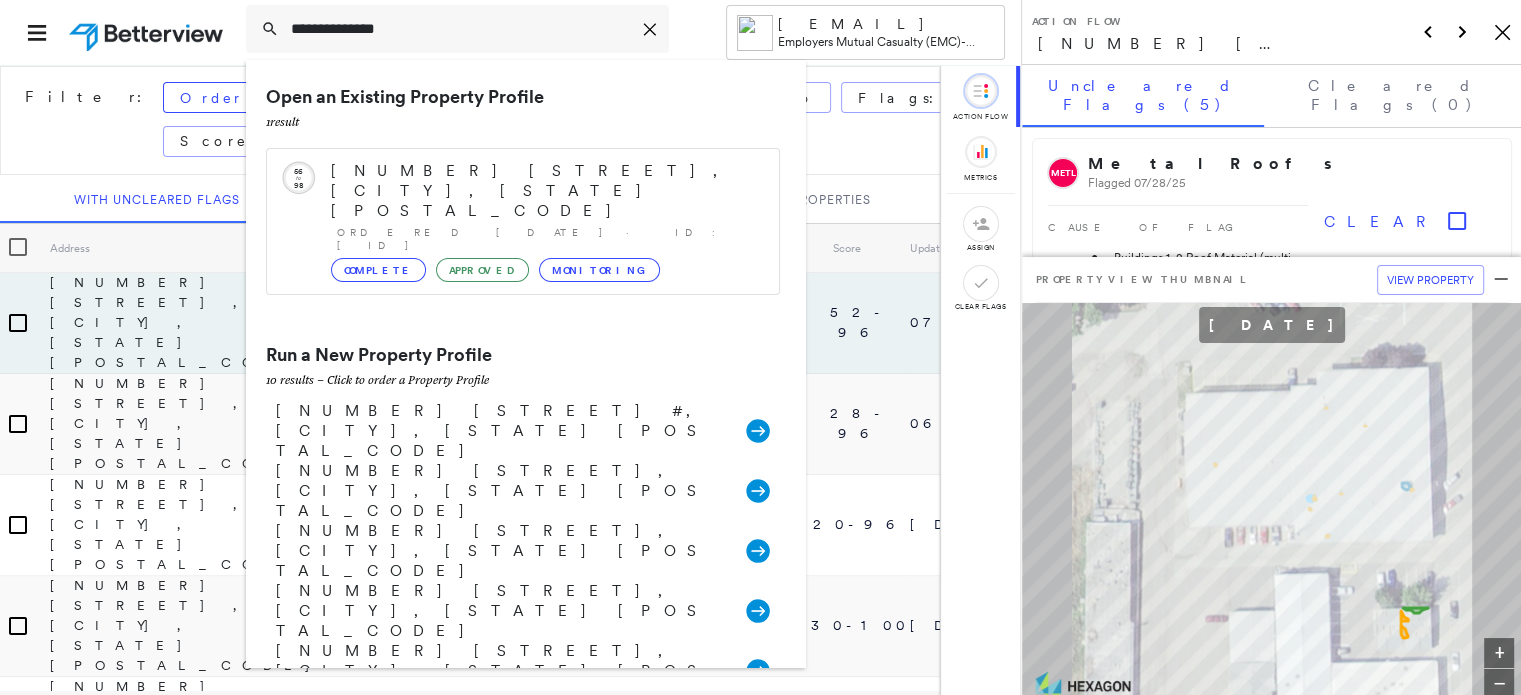 type on "**********" 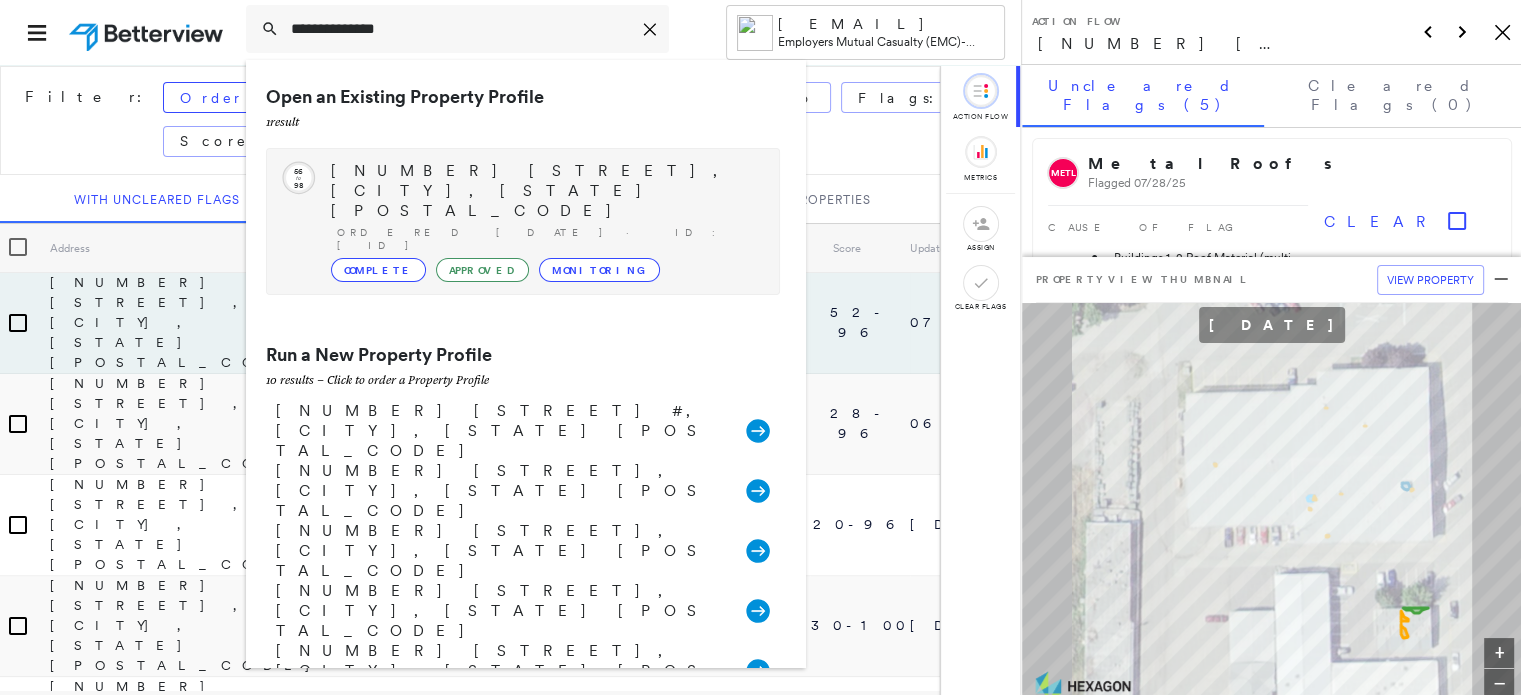 click on "[NUMBER] [STREET], [CITY], [STATE] [POSTAL_CODE]" at bounding box center (545, 191) 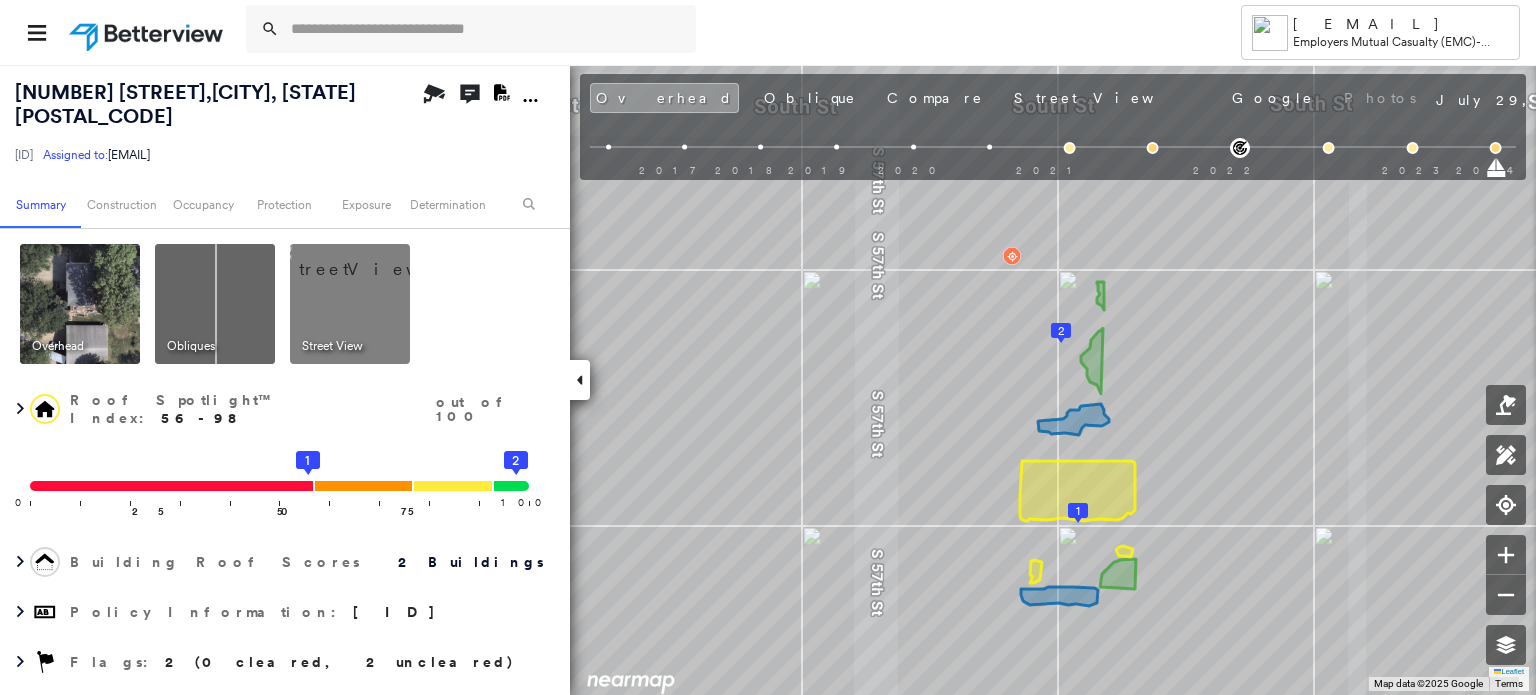 click at bounding box center (374, 259) 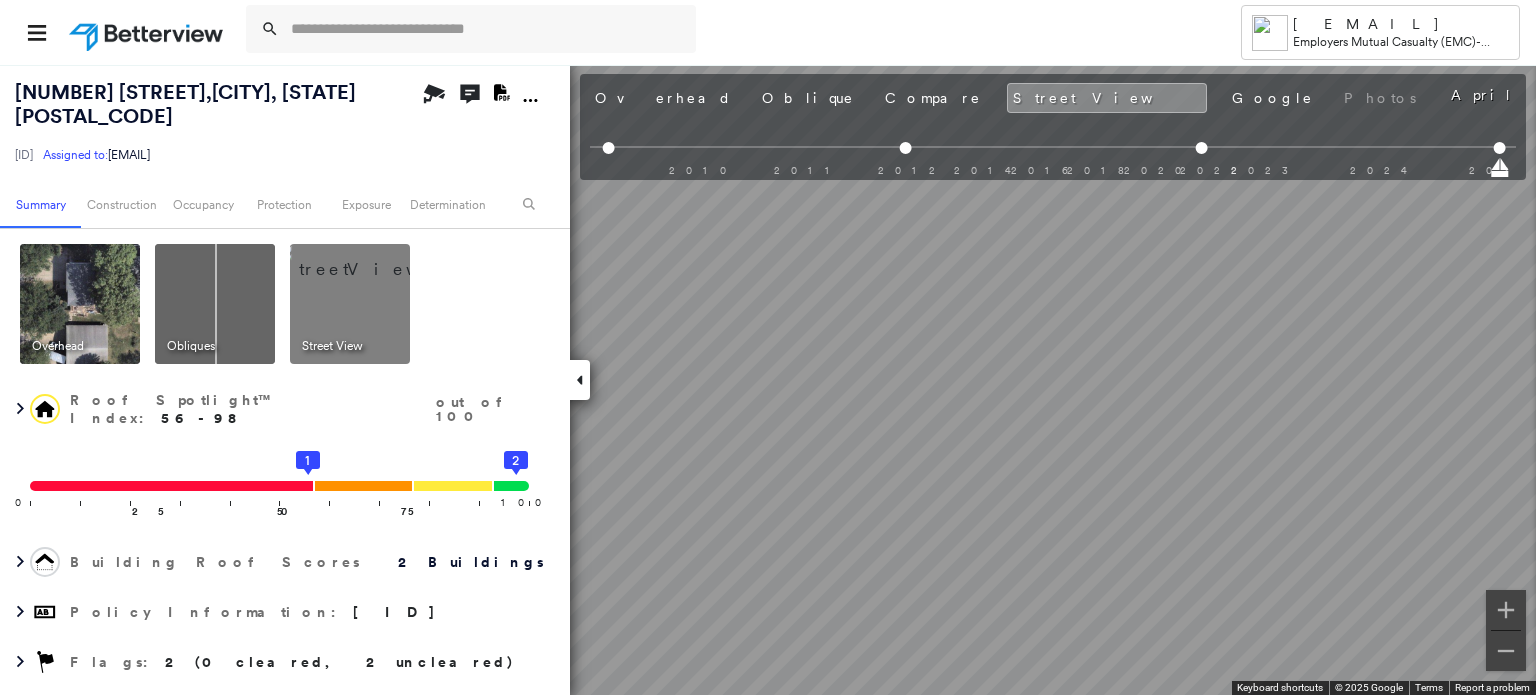 click at bounding box center [80, 304] 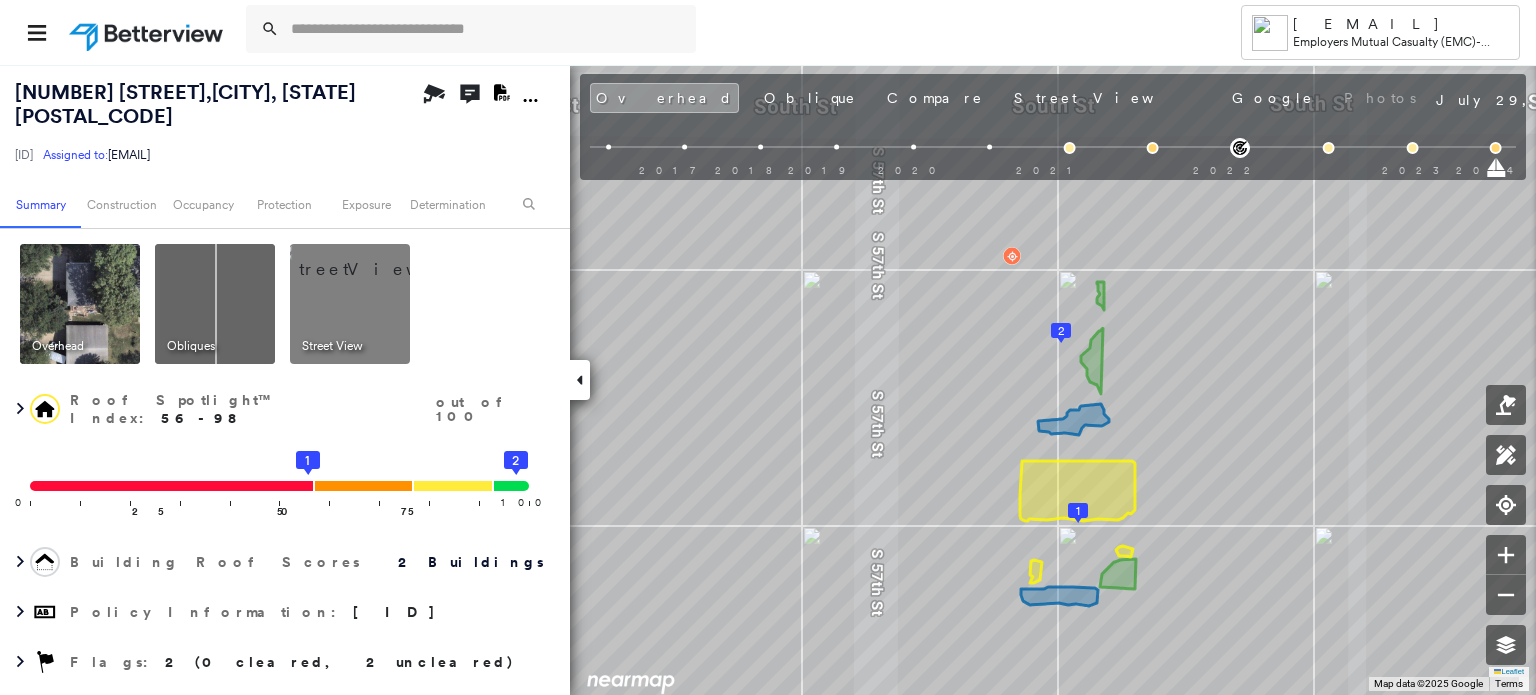 click at bounding box center [374, 259] 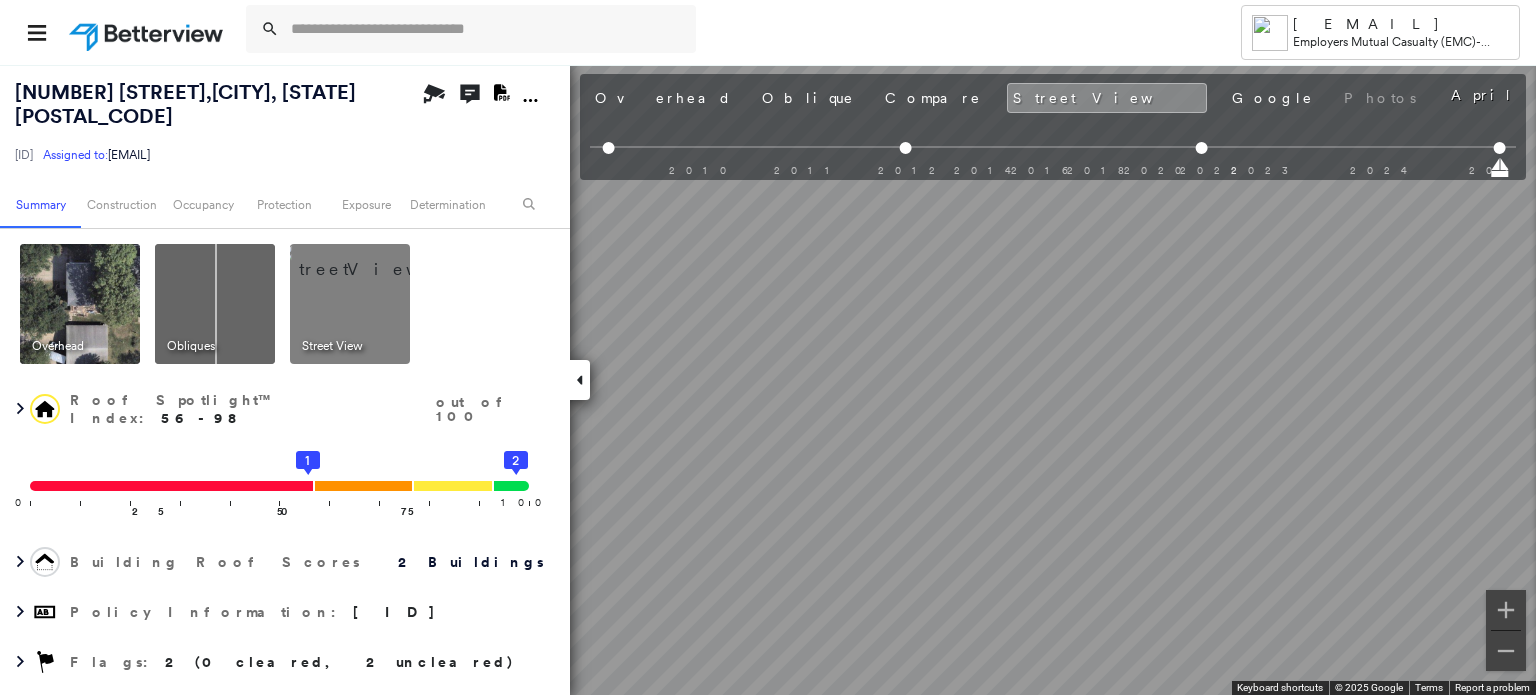 click at bounding box center (80, 304) 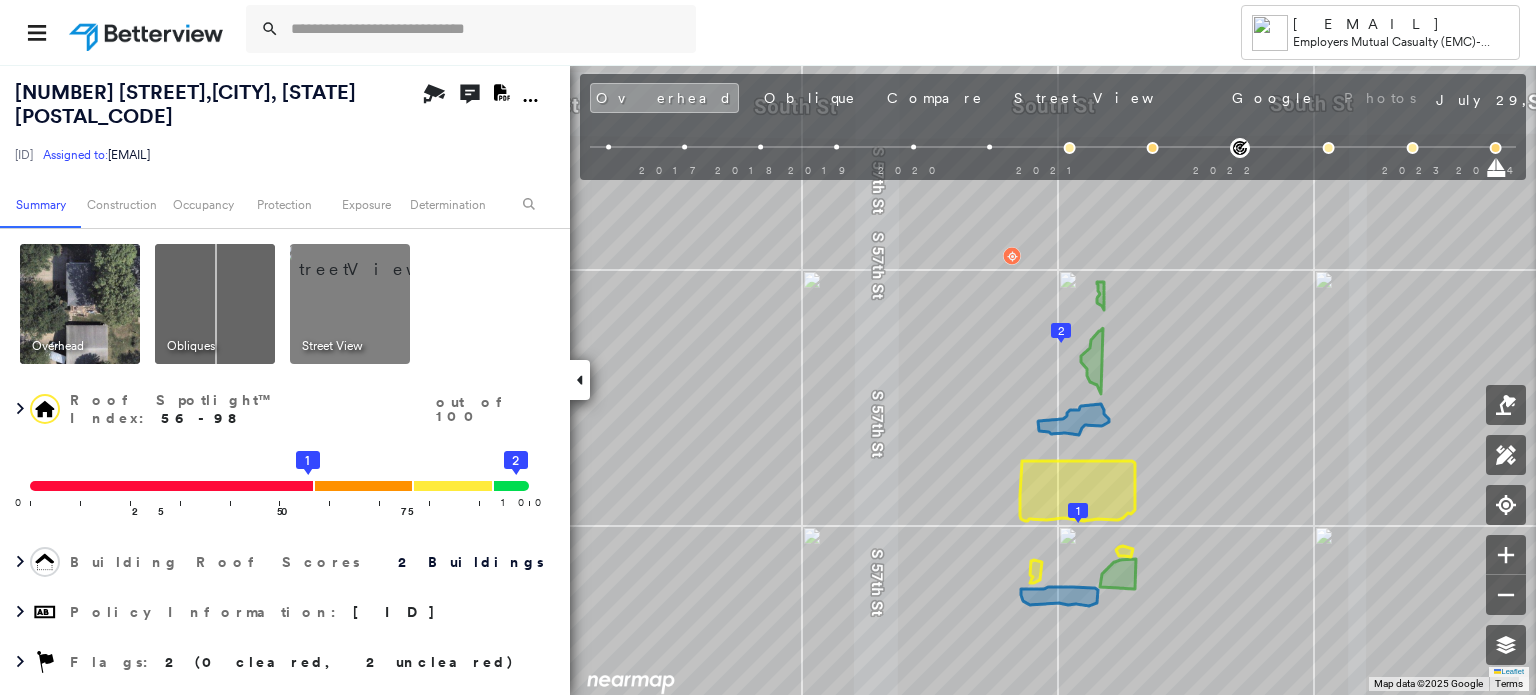 click at bounding box center [374, 259] 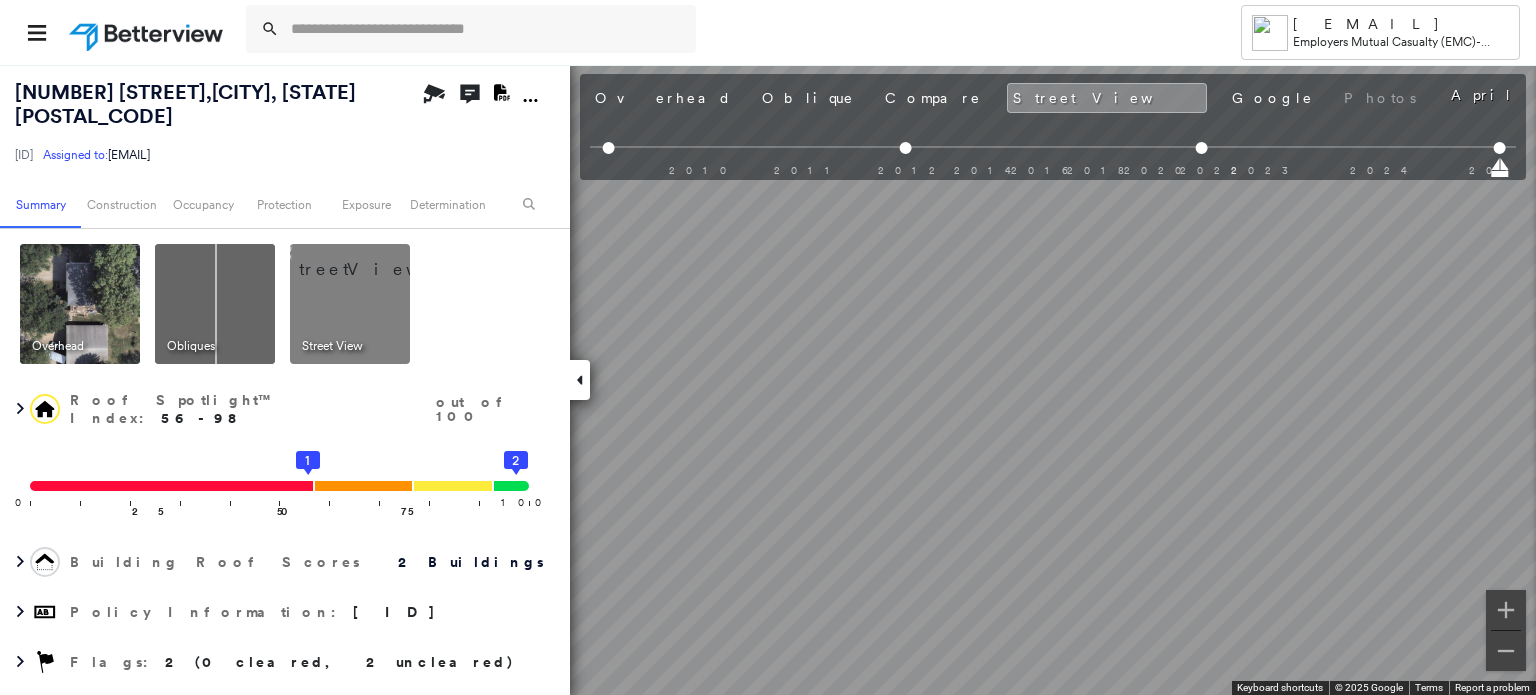 click at bounding box center [80, 304] 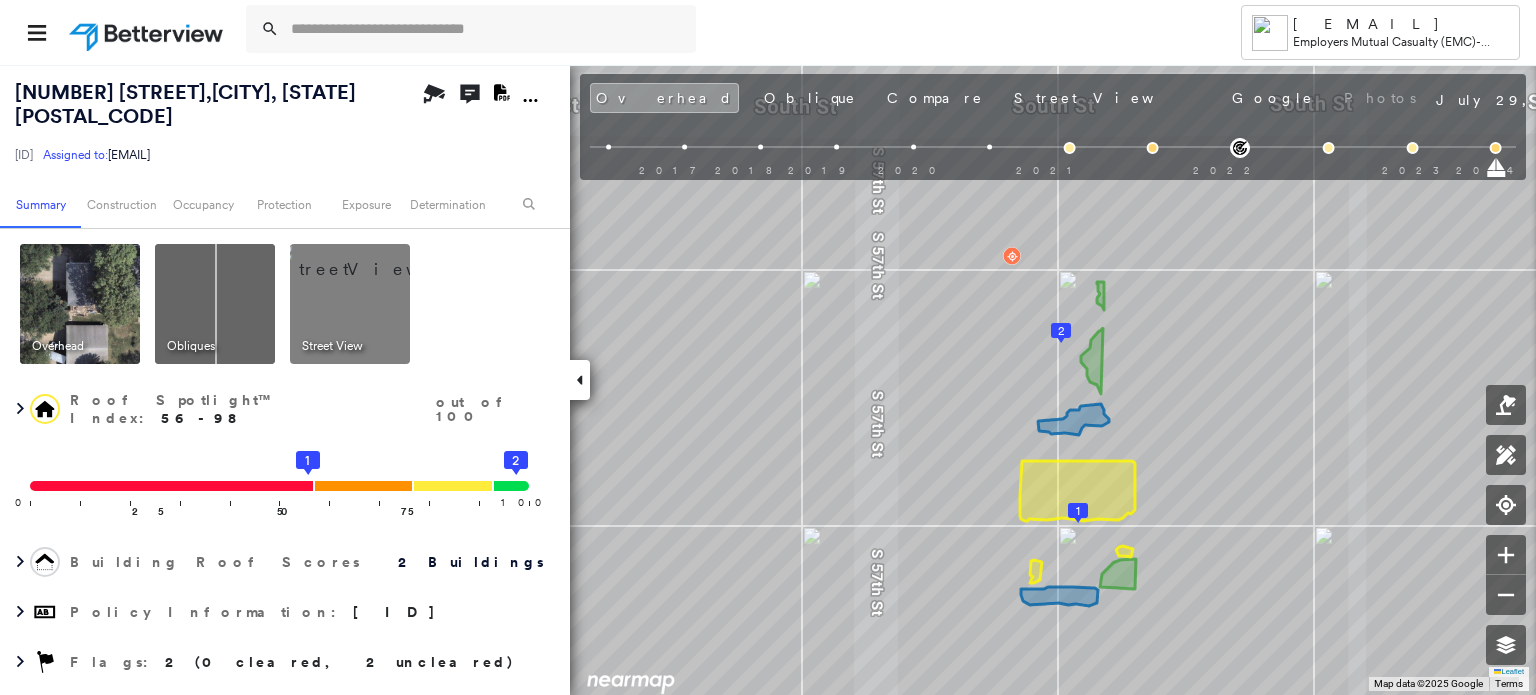 click on "Download PDF Report" 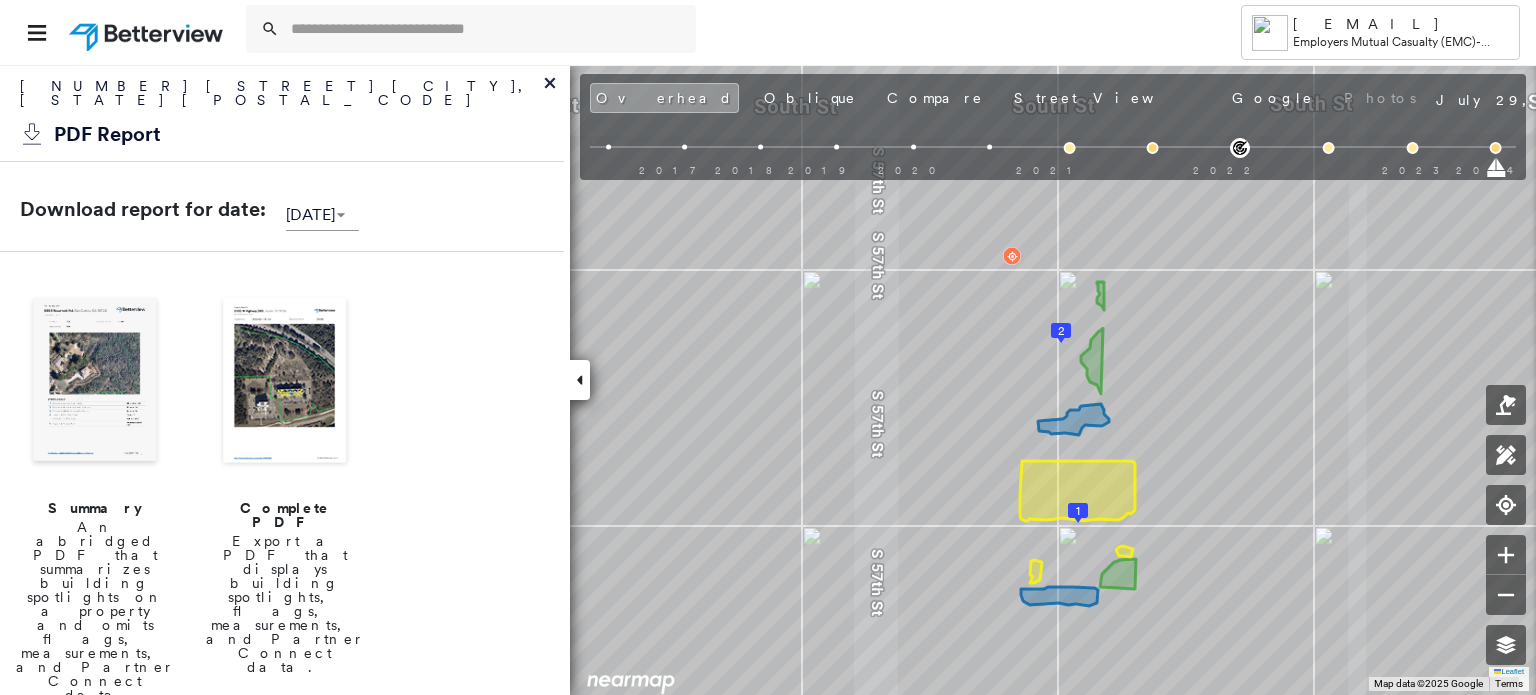 click at bounding box center [285, 382] 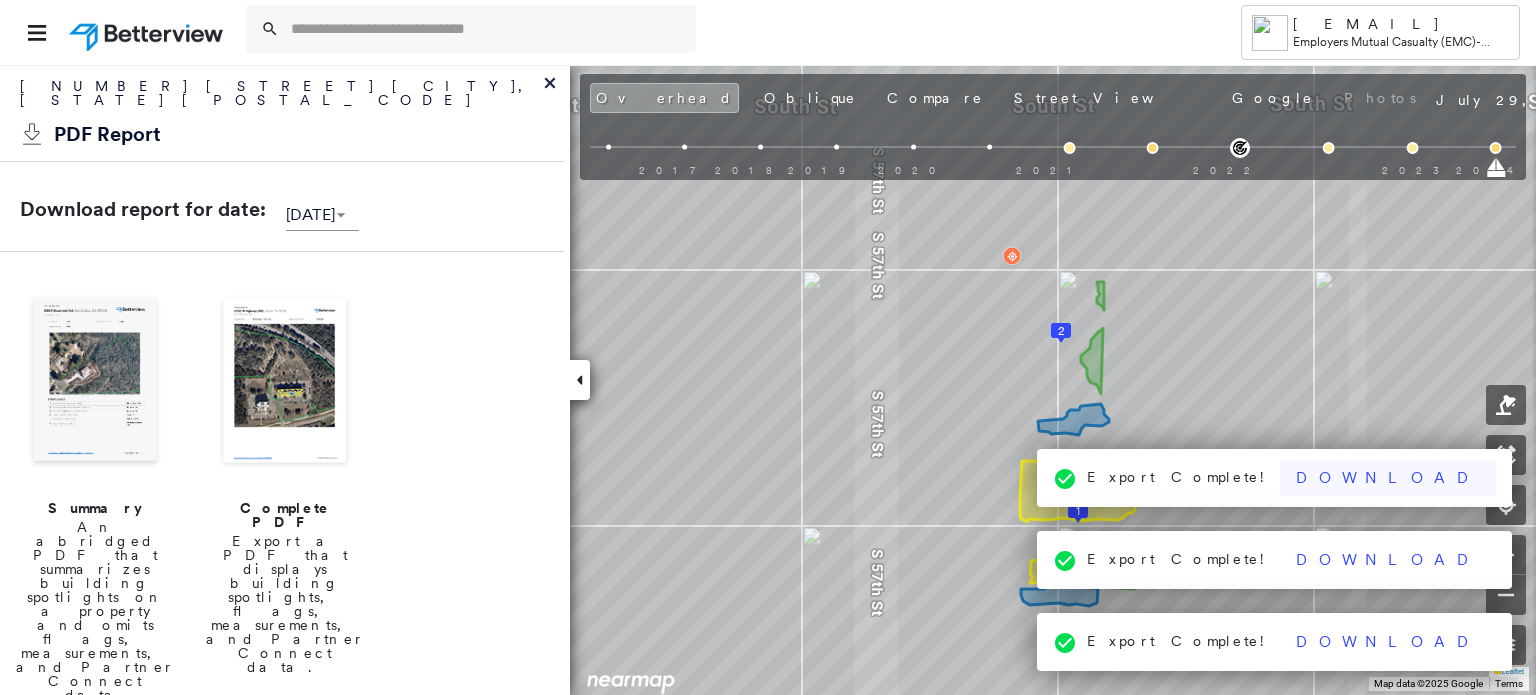 click on "Download" at bounding box center (1388, 478) 